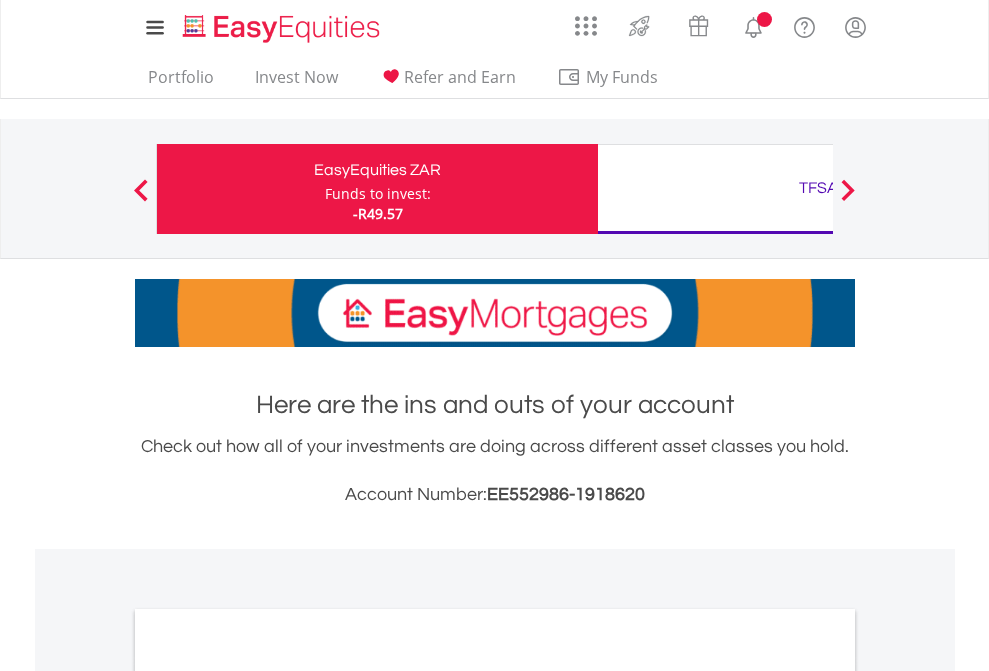 scroll, scrollTop: 0, scrollLeft: 0, axis: both 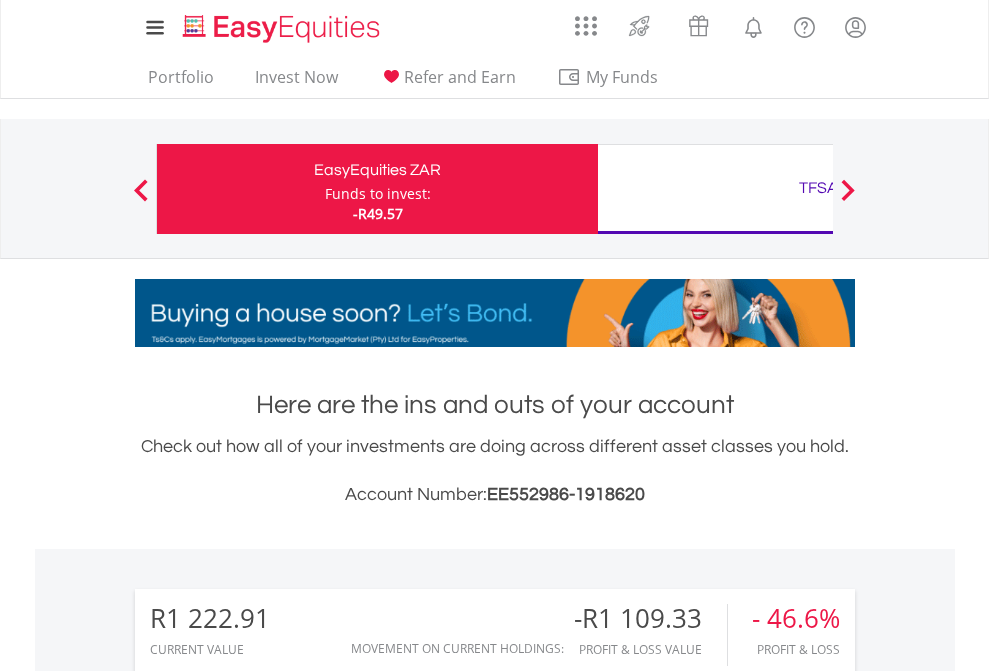 click on "Funds to invest:" at bounding box center [378, 194] 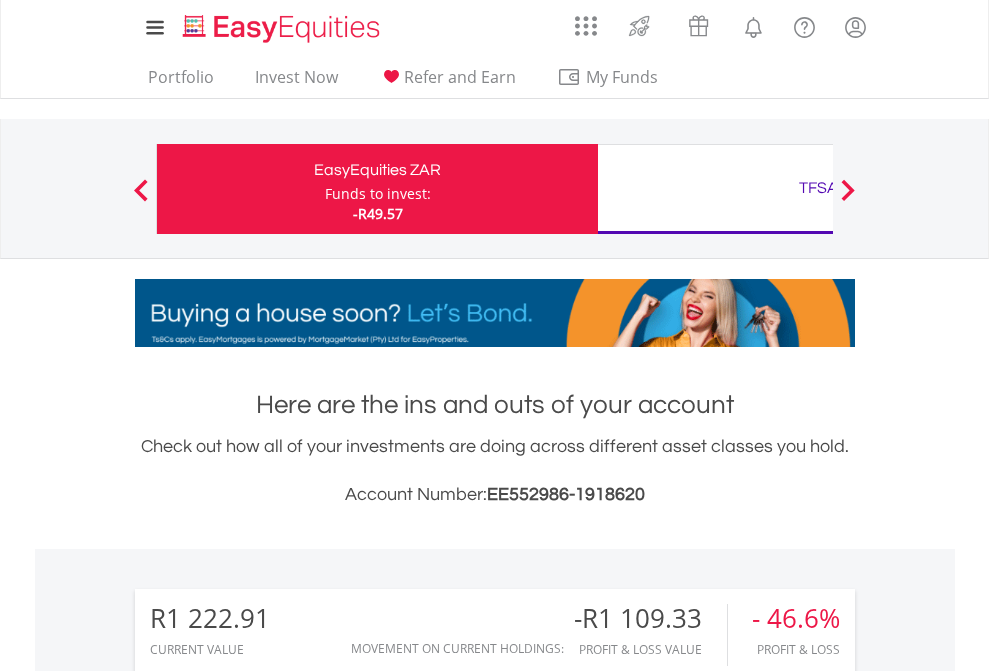 scroll, scrollTop: 999808, scrollLeft: 999687, axis: both 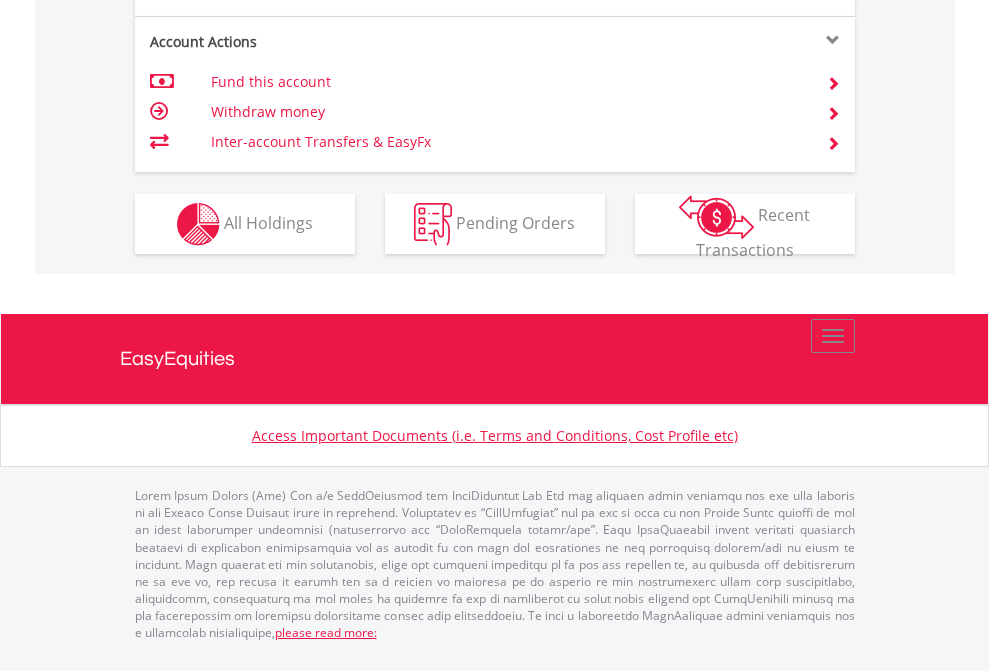 click on "Investment types" at bounding box center [706, -337] 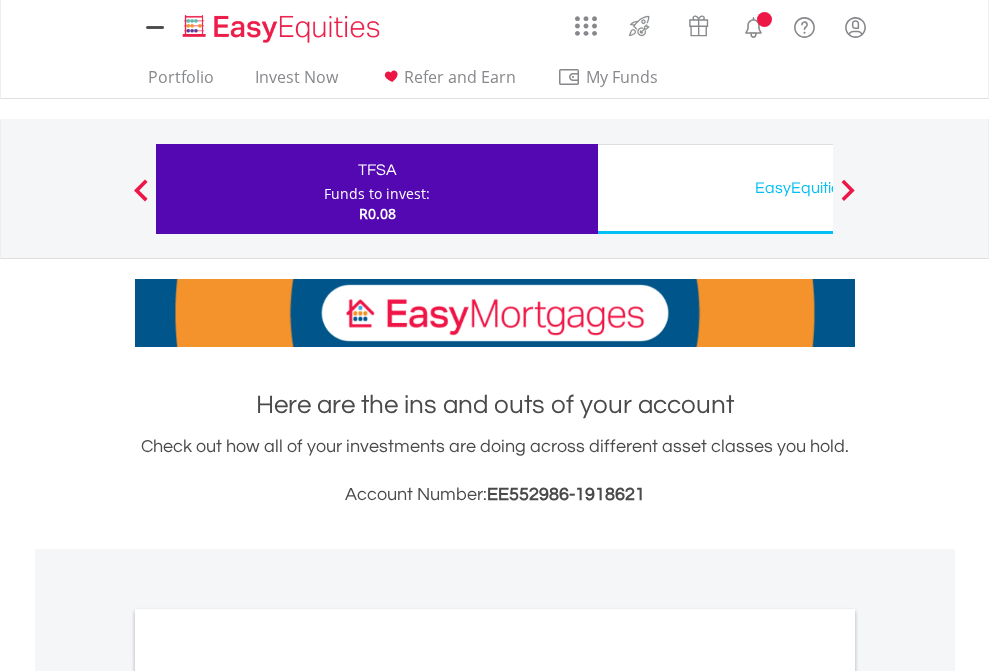 scroll, scrollTop: 0, scrollLeft: 0, axis: both 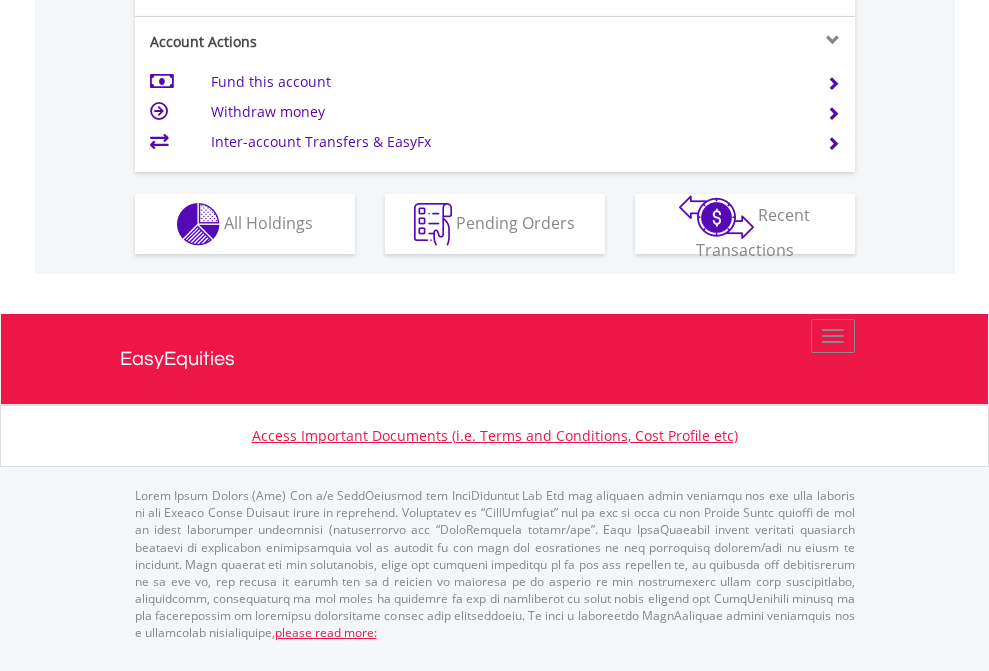 click on "Investment types" at bounding box center [706, -337] 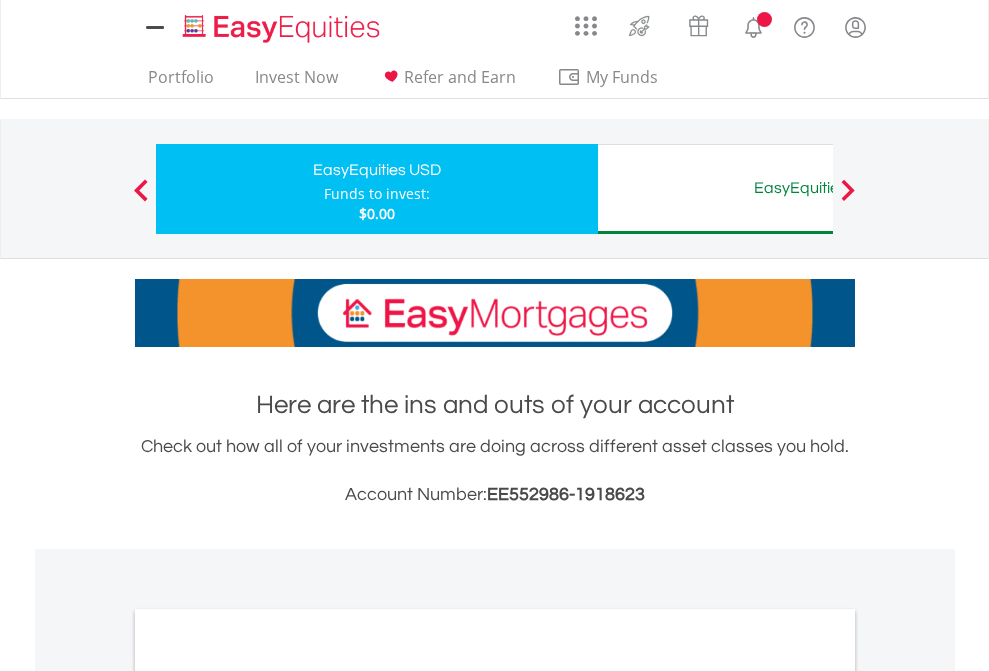 scroll, scrollTop: 0, scrollLeft: 0, axis: both 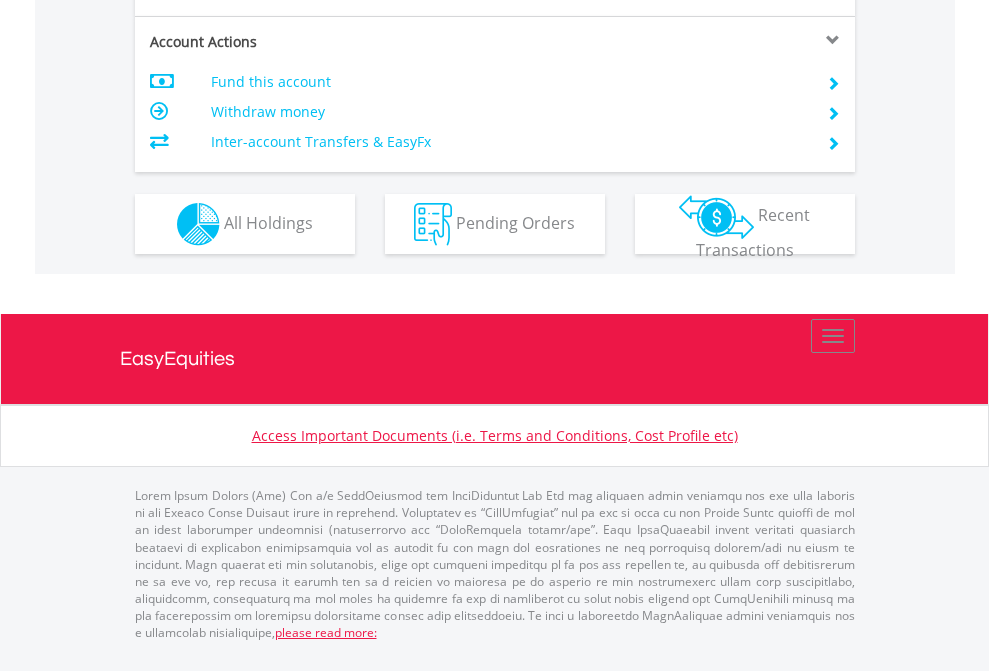 click on "Investment types" at bounding box center [706, -337] 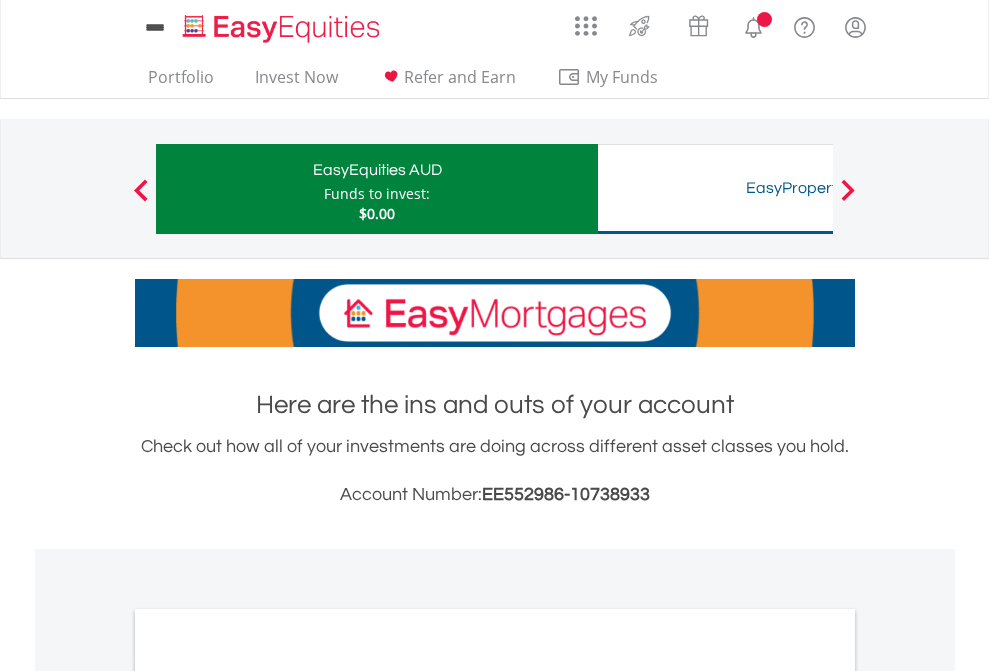 scroll, scrollTop: 0, scrollLeft: 0, axis: both 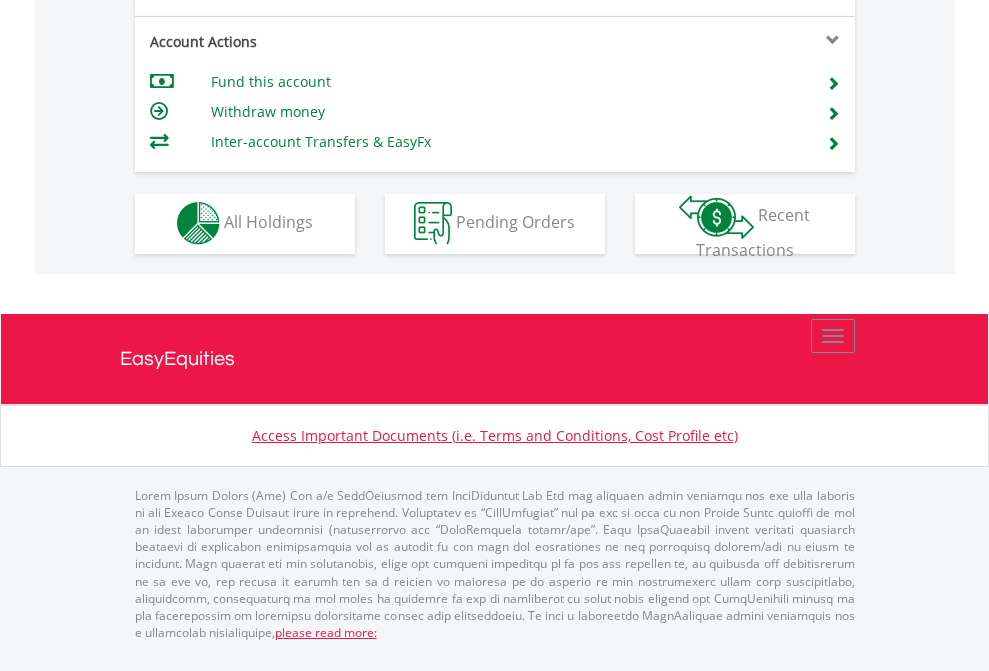 click on "Investment types" at bounding box center (706, -353) 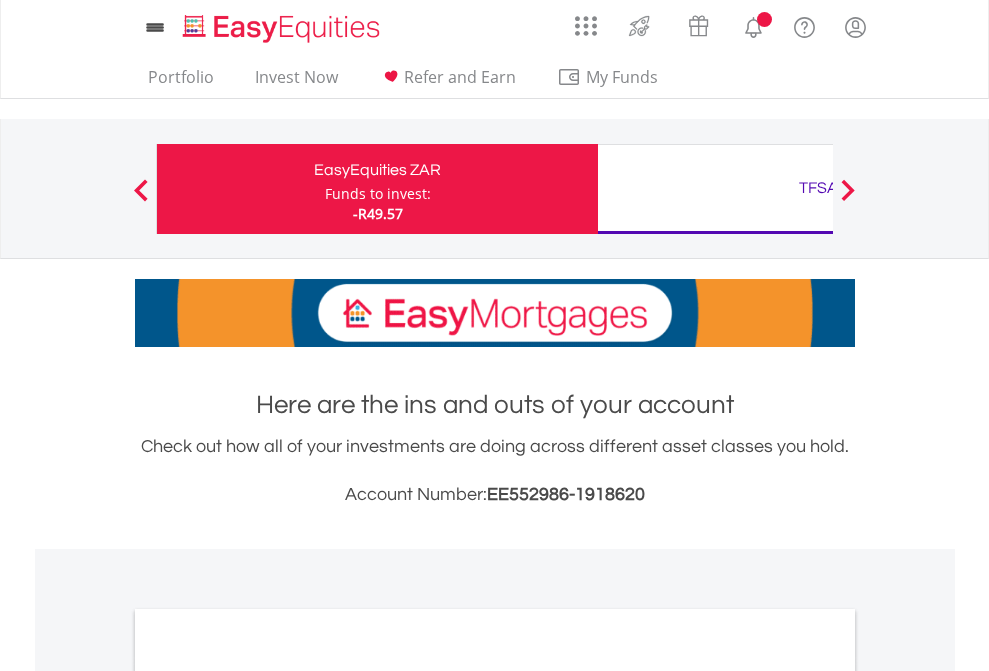 scroll, scrollTop: 1202, scrollLeft: 0, axis: vertical 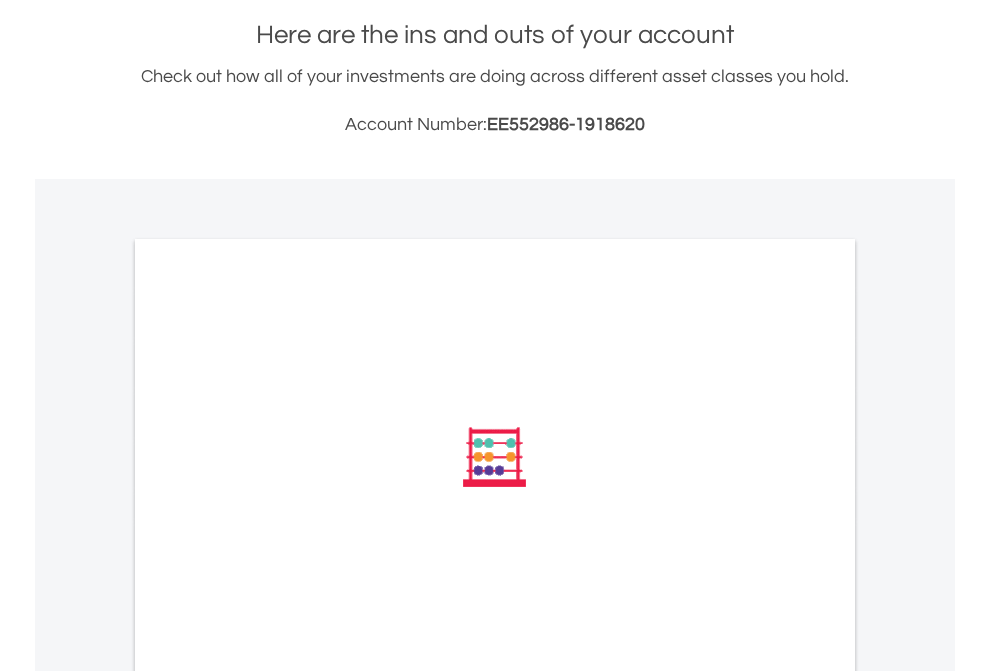click on "All Holdings" at bounding box center [268, 726] 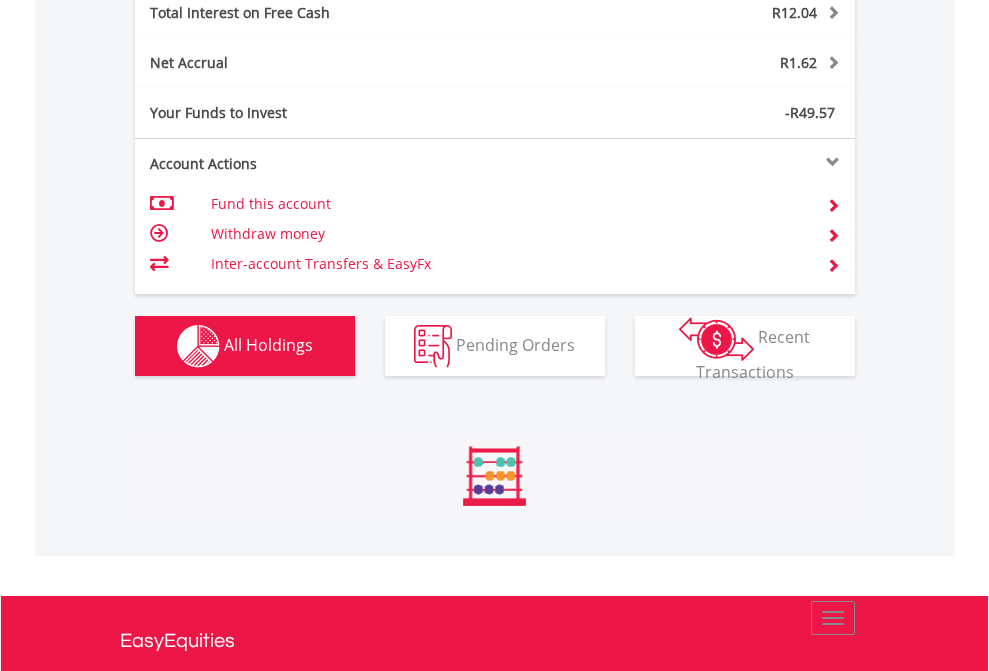 scroll, scrollTop: 999808, scrollLeft: 999687, axis: both 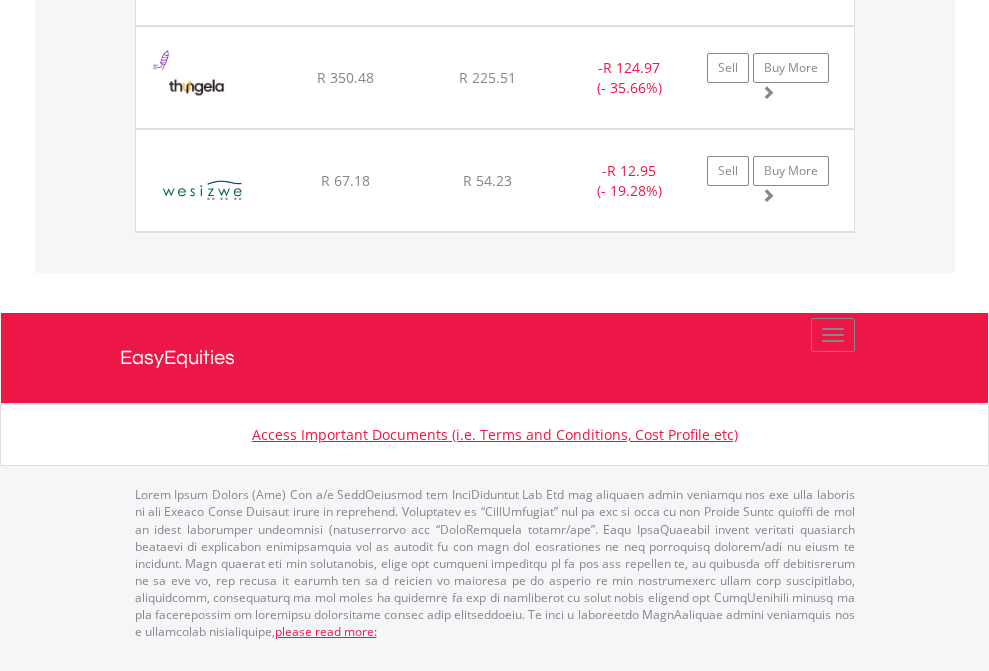 click on "TFSA" at bounding box center [818, -1934] 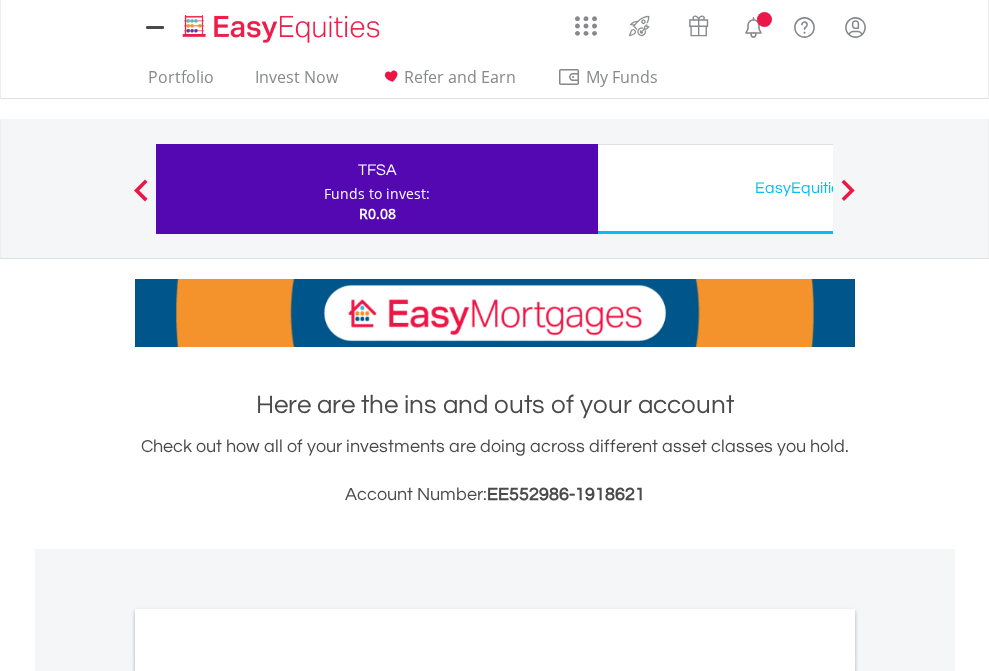 scroll, scrollTop: 1202, scrollLeft: 0, axis: vertical 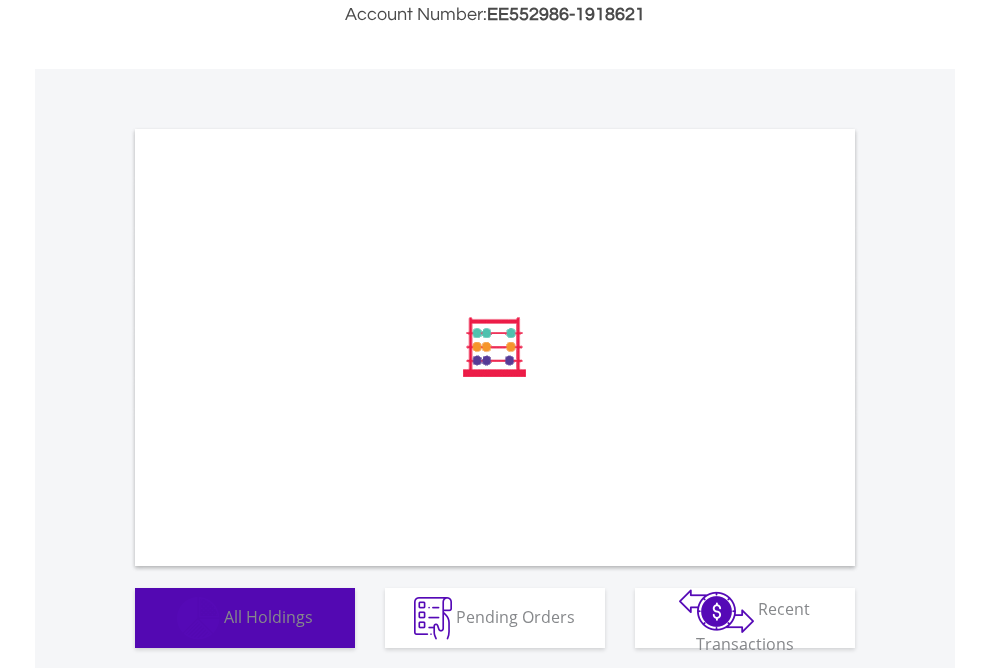 click on "All Holdings" at bounding box center (268, 616) 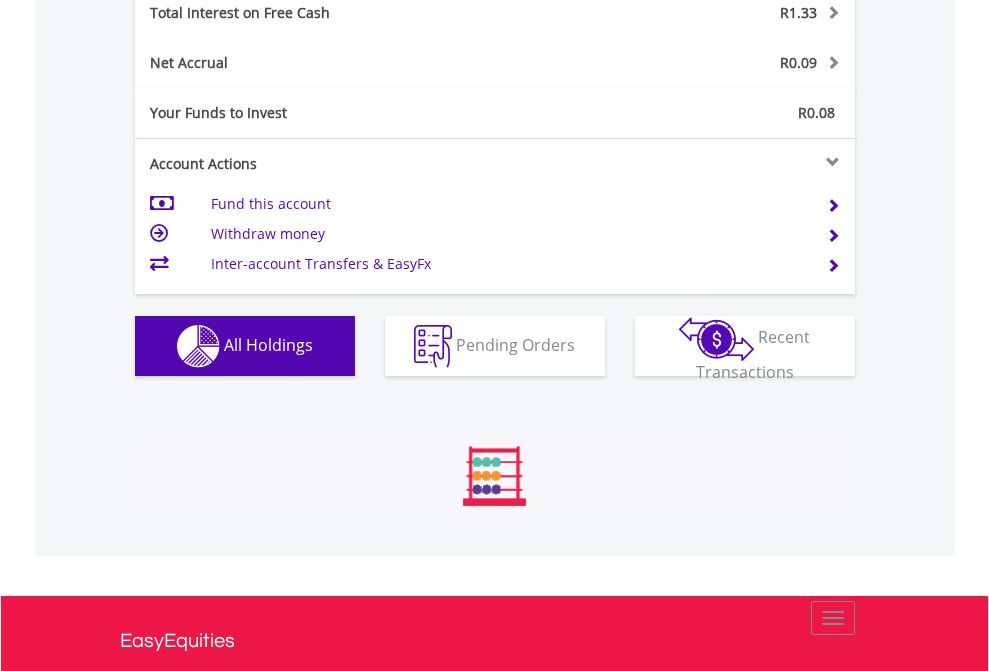 scroll, scrollTop: 999808, scrollLeft: 999687, axis: both 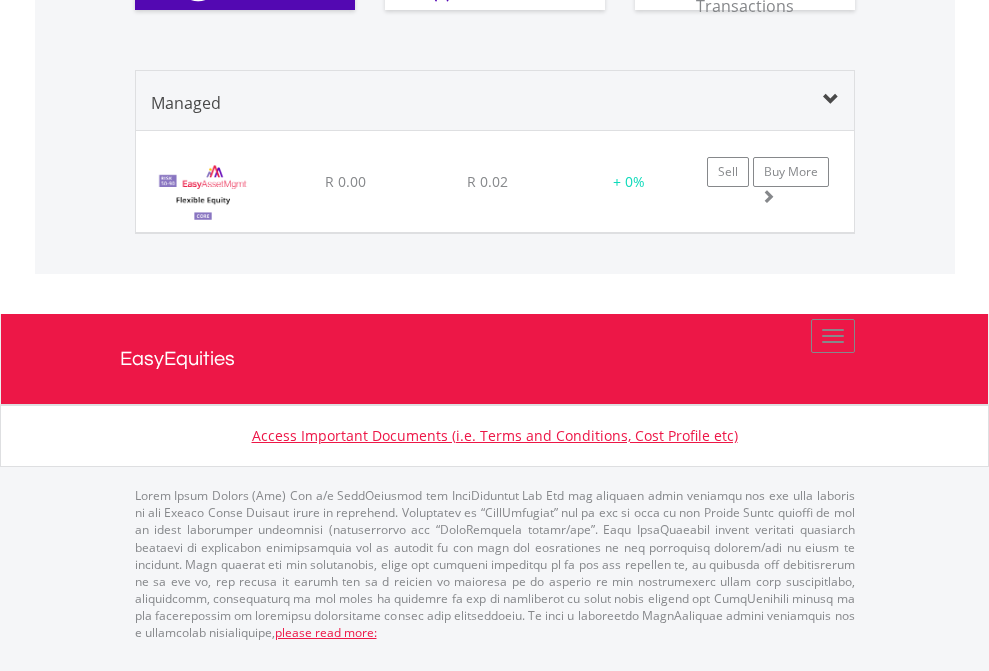 click on "EasyEquities USD" at bounding box center (818, -1380) 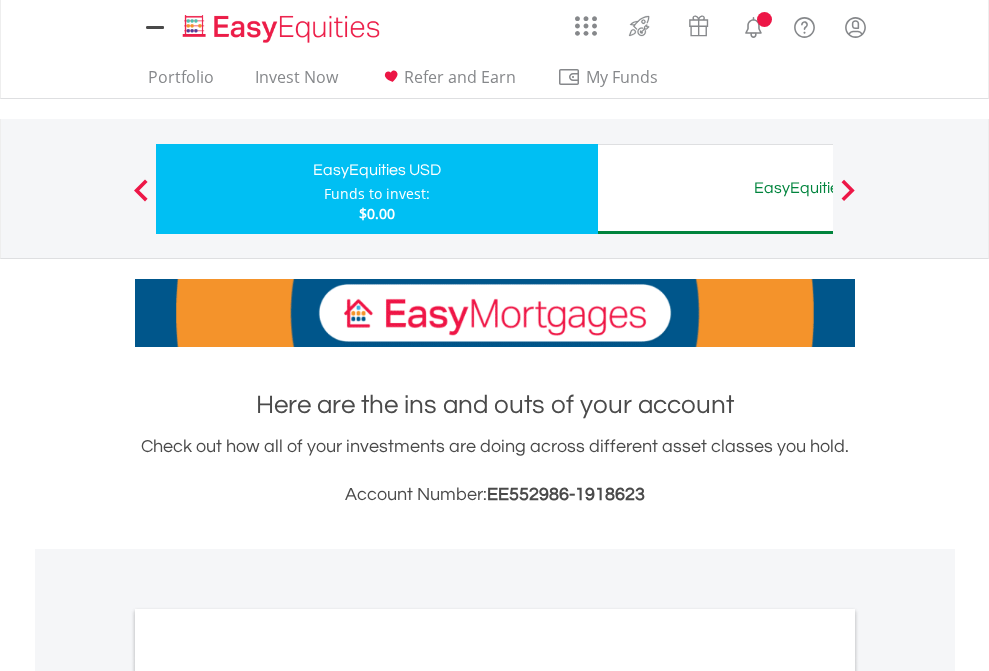scroll, scrollTop: 1202, scrollLeft: 0, axis: vertical 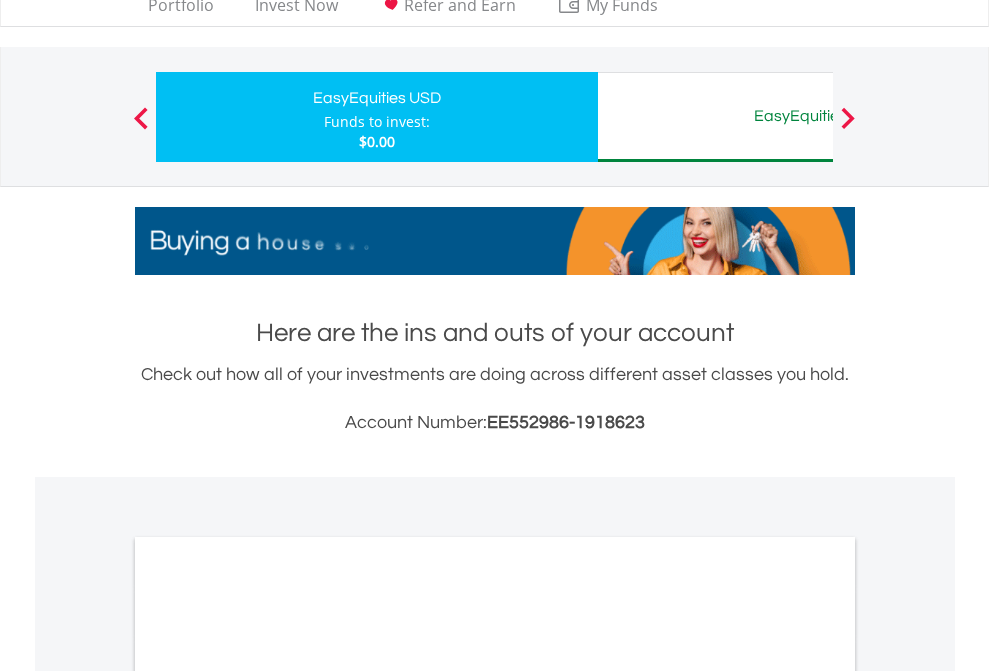 click on "All Holdings" at bounding box center (268, 1024) 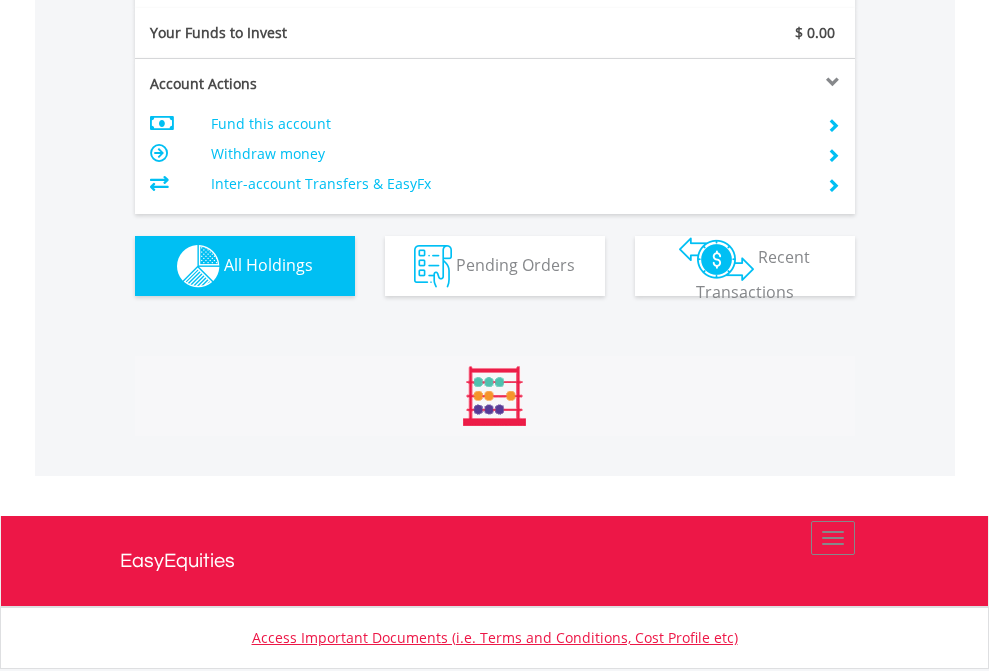 scroll, scrollTop: 999808, scrollLeft: 999687, axis: both 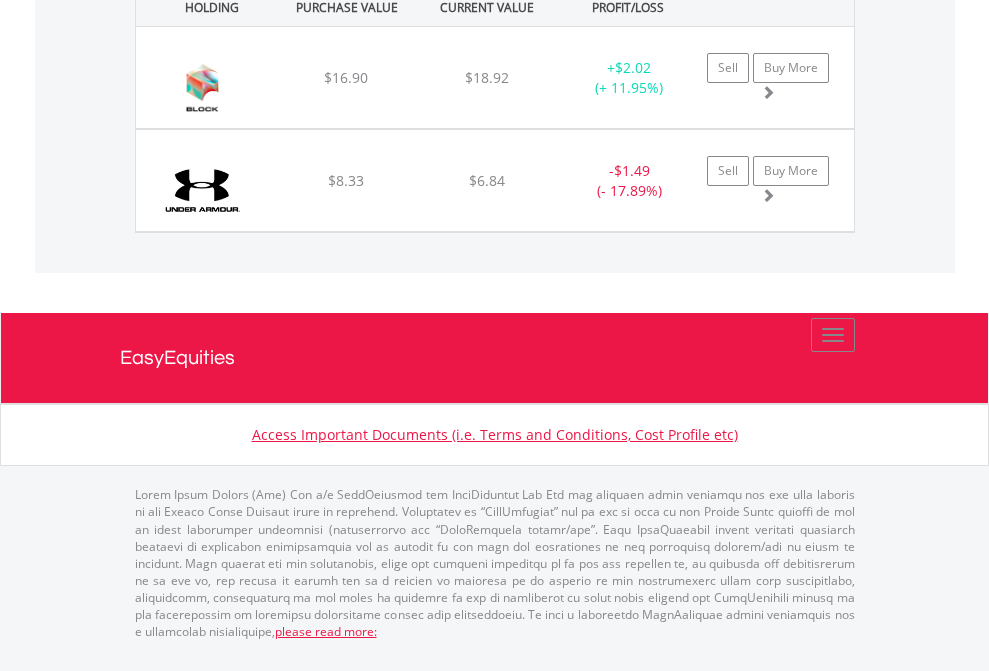 click on "EasyEquities AUD" at bounding box center [818, -1442] 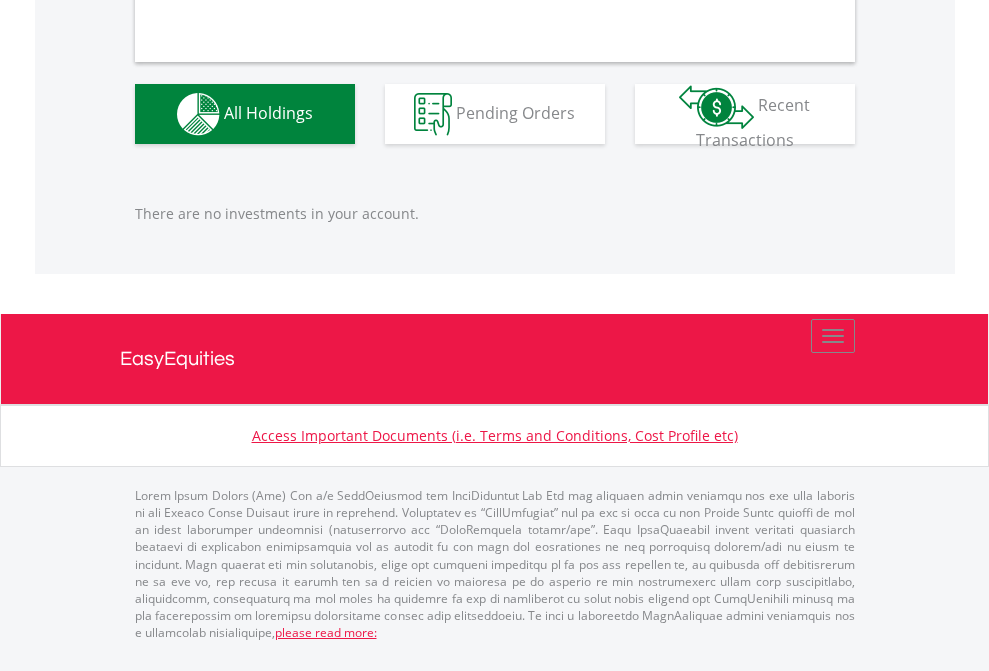 scroll, scrollTop: 1980, scrollLeft: 0, axis: vertical 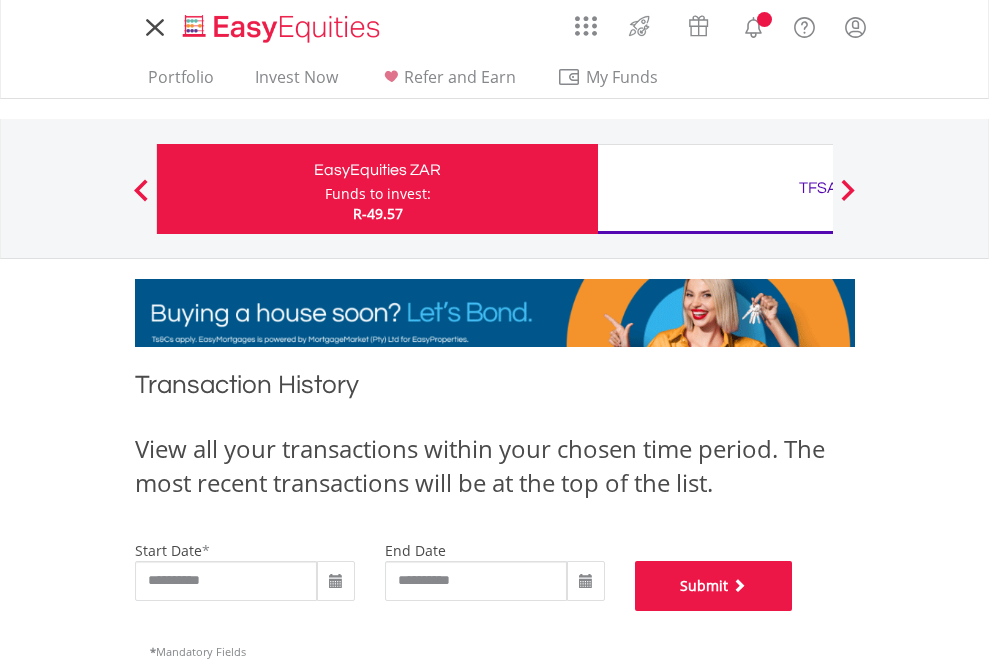 click on "Submit" at bounding box center (714, 586) 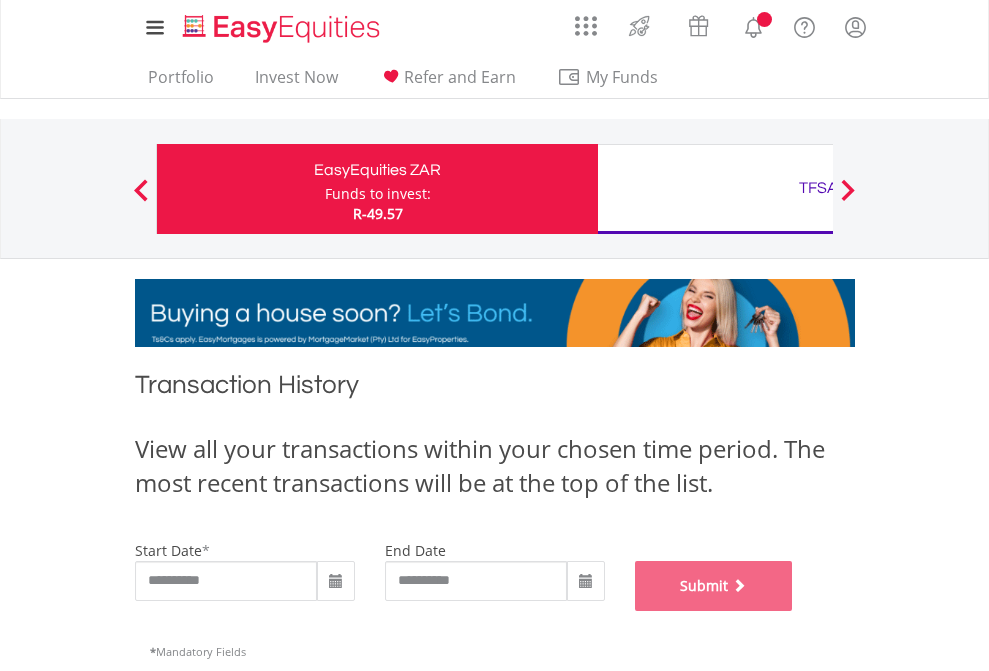 scroll, scrollTop: 811, scrollLeft: 0, axis: vertical 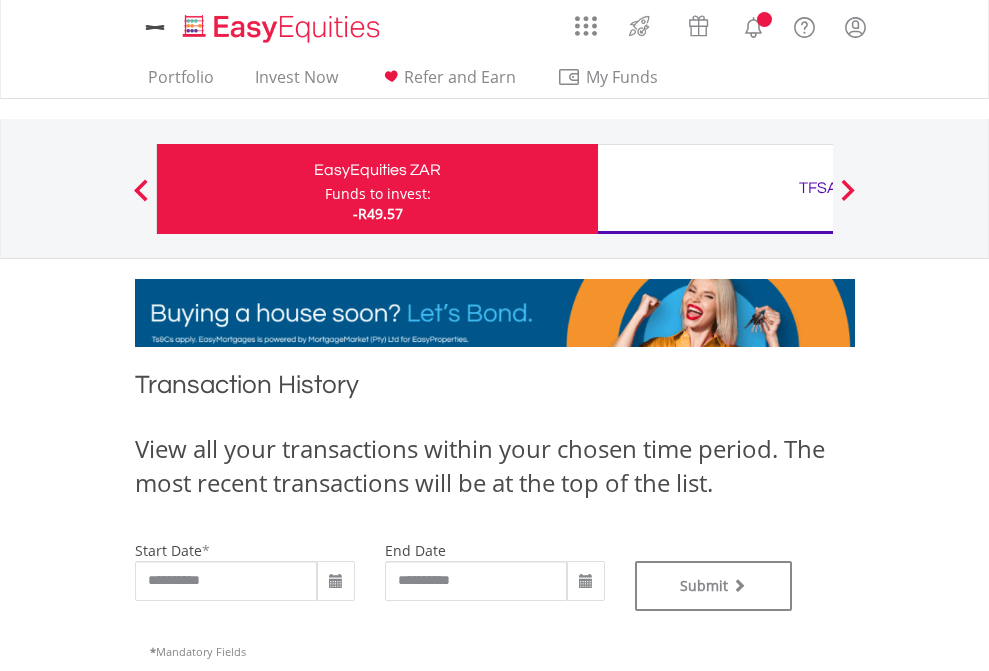 click on "TFSA" at bounding box center (818, 188) 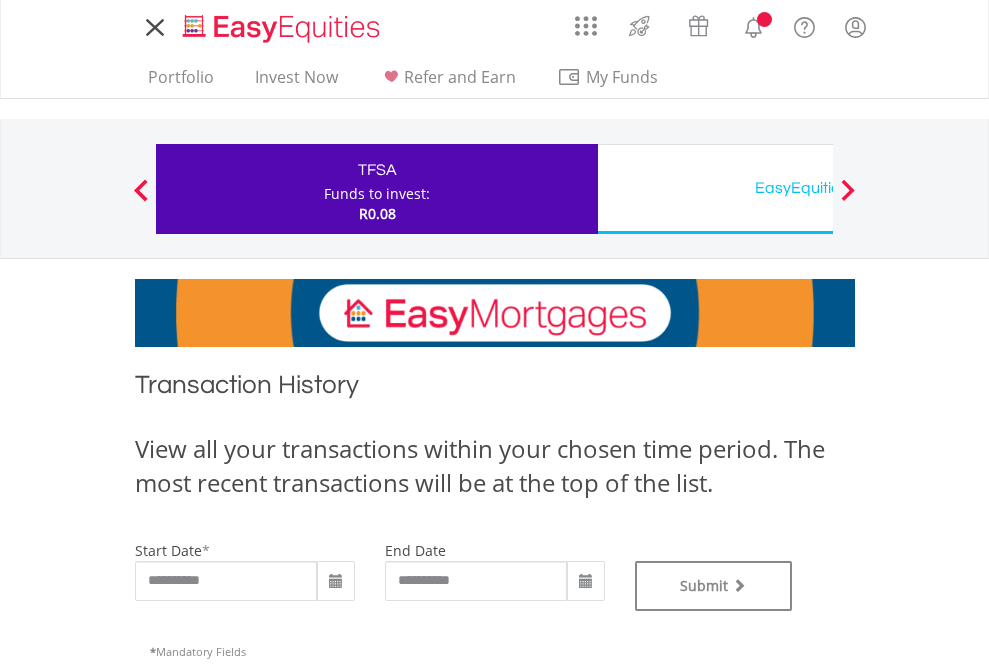 scroll, scrollTop: 0, scrollLeft: 0, axis: both 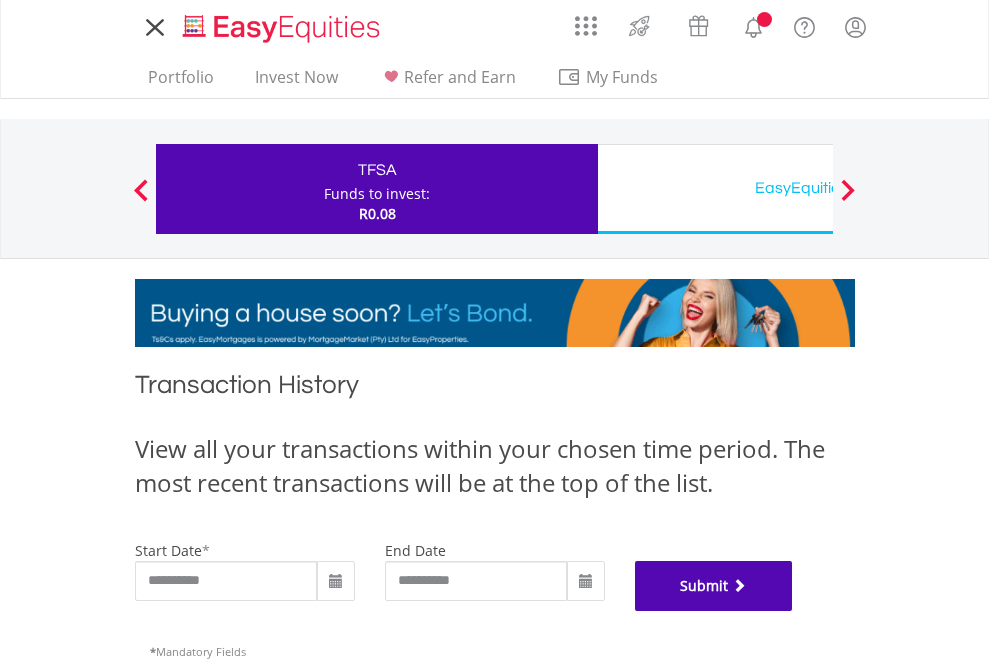 click on "Submit" at bounding box center (714, 586) 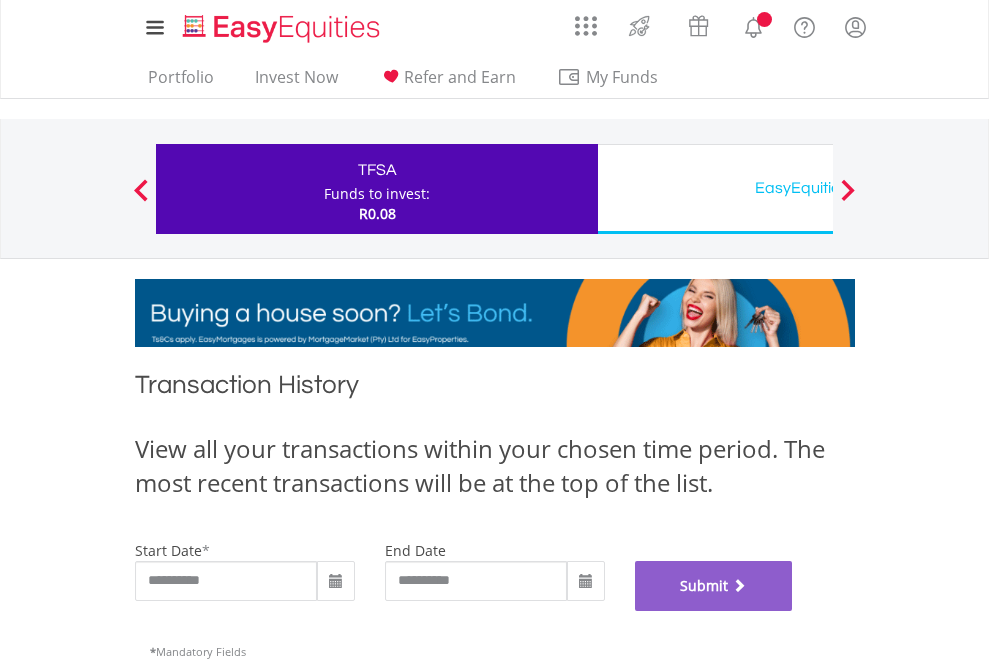 scroll, scrollTop: 811, scrollLeft: 0, axis: vertical 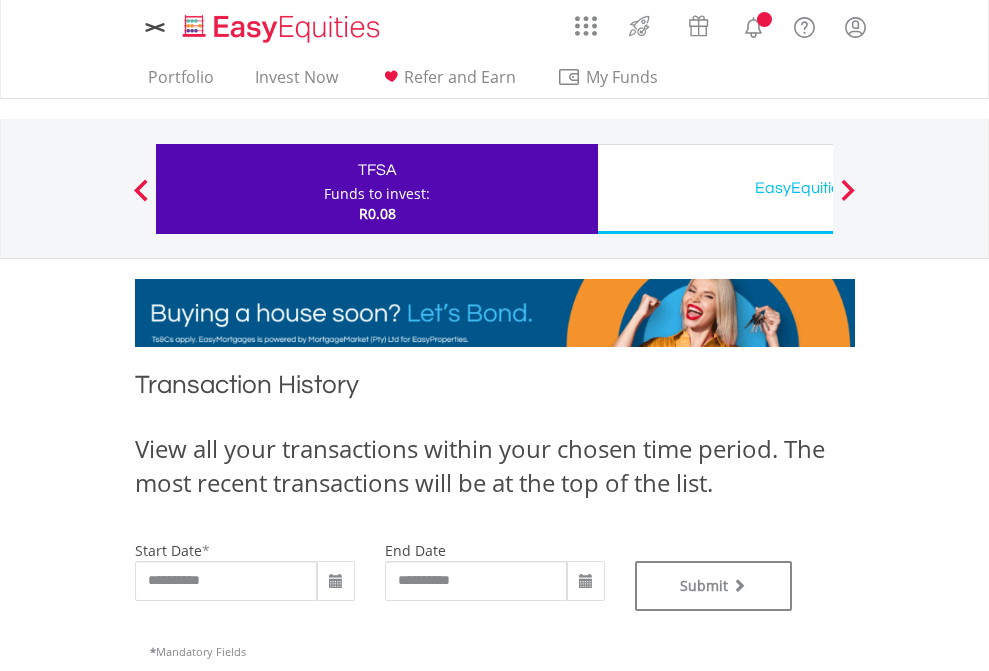 click on "EasyEquities USD" at bounding box center (818, 188) 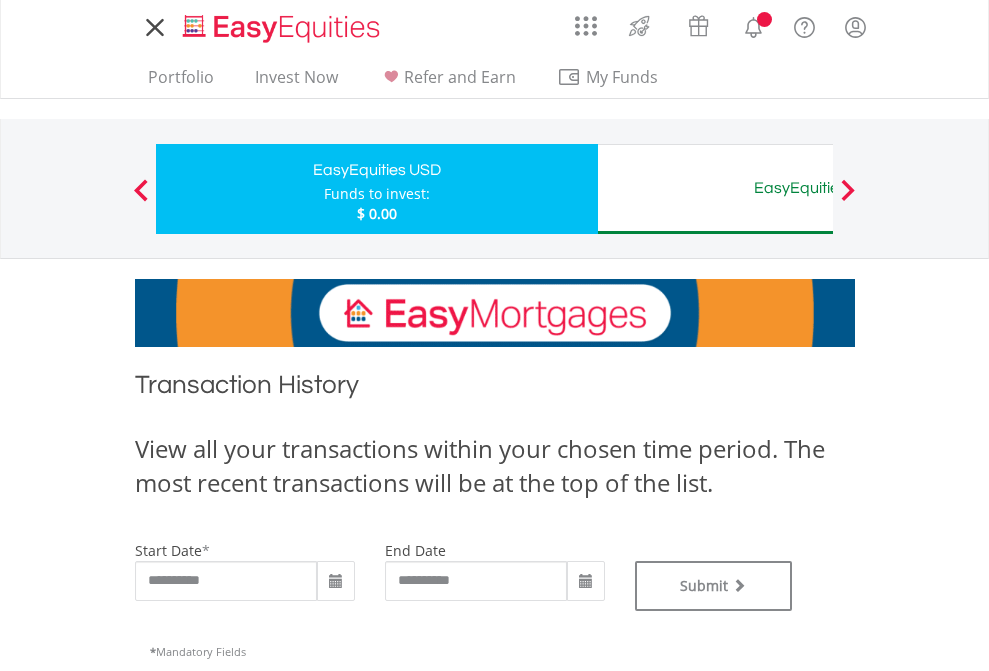 scroll, scrollTop: 0, scrollLeft: 0, axis: both 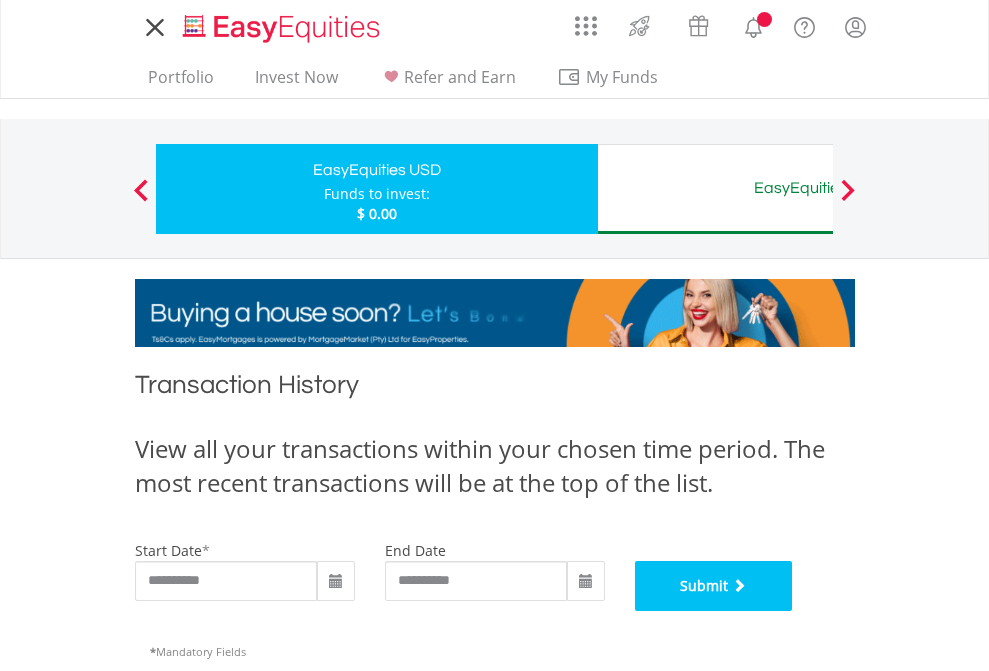 click on "Submit" at bounding box center (714, 586) 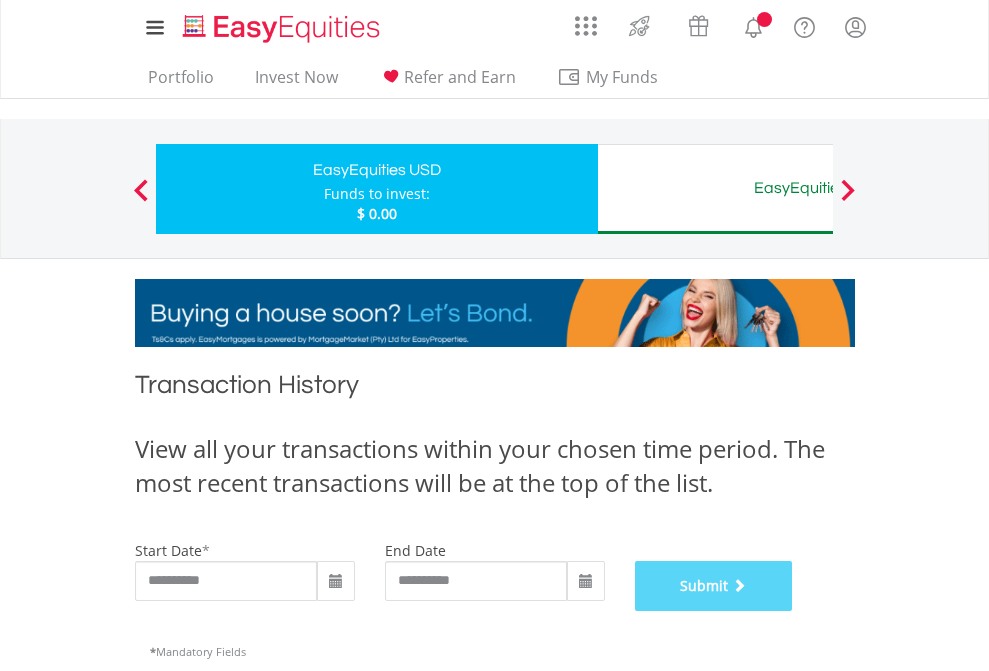 scroll, scrollTop: 811, scrollLeft: 0, axis: vertical 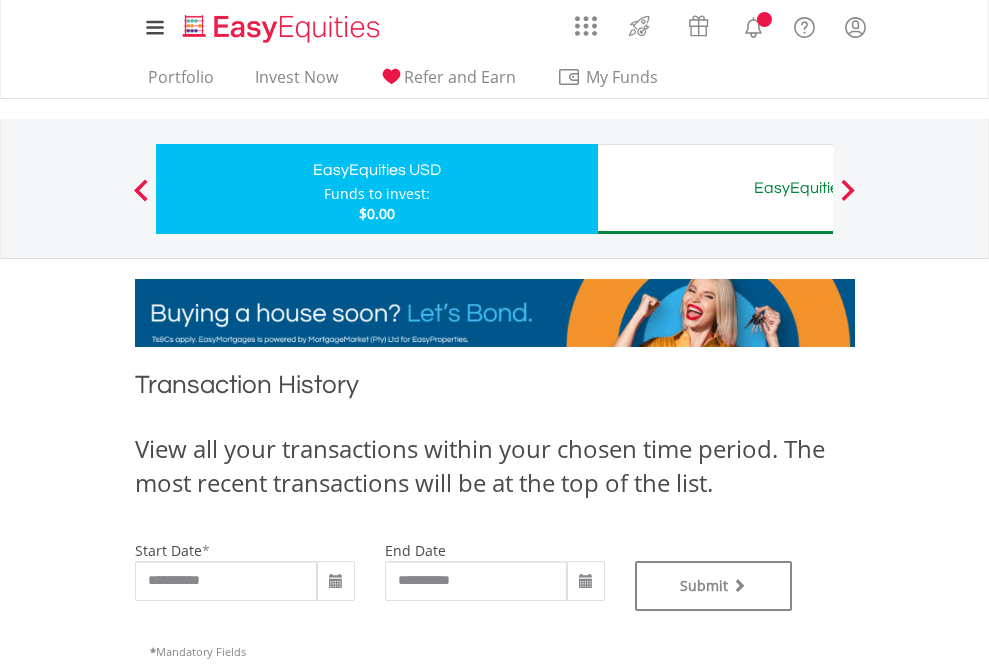 click on "EasyEquities AUD" at bounding box center (818, 188) 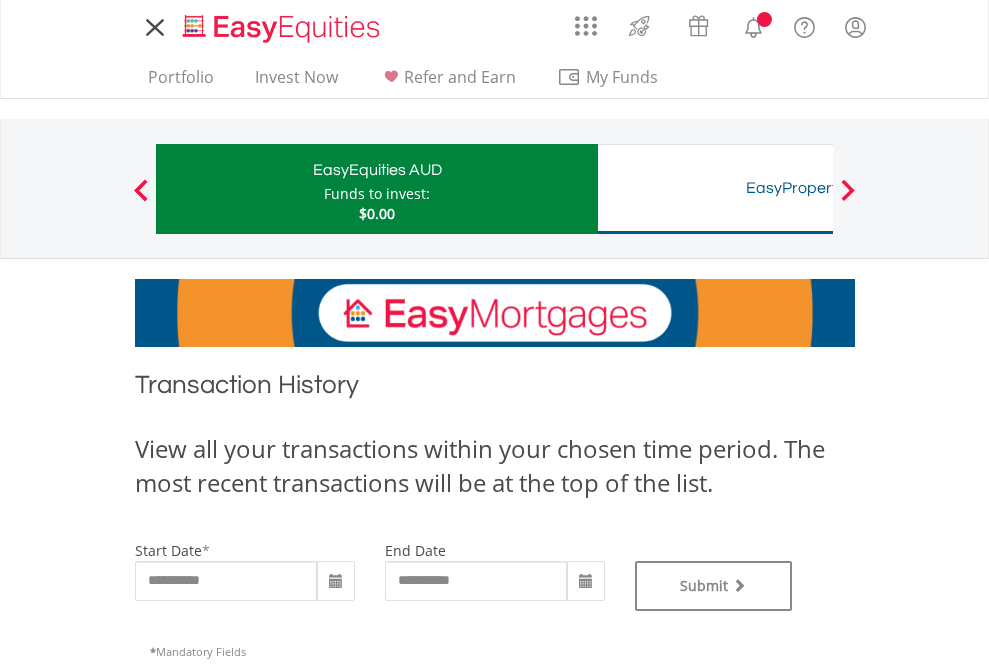 scroll, scrollTop: 0, scrollLeft: 0, axis: both 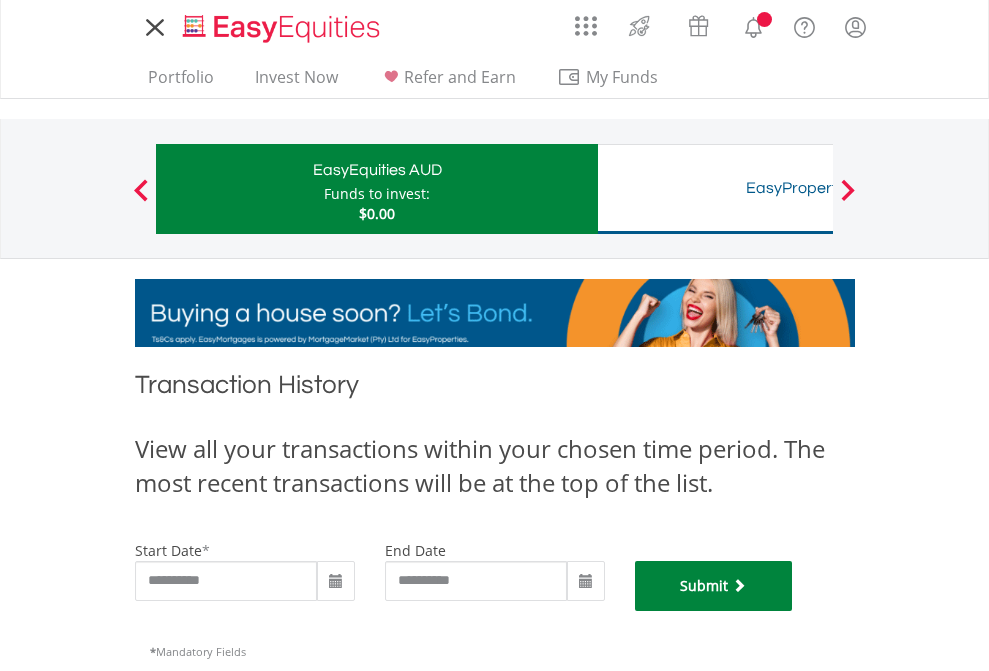 click on "Submit" at bounding box center (714, 586) 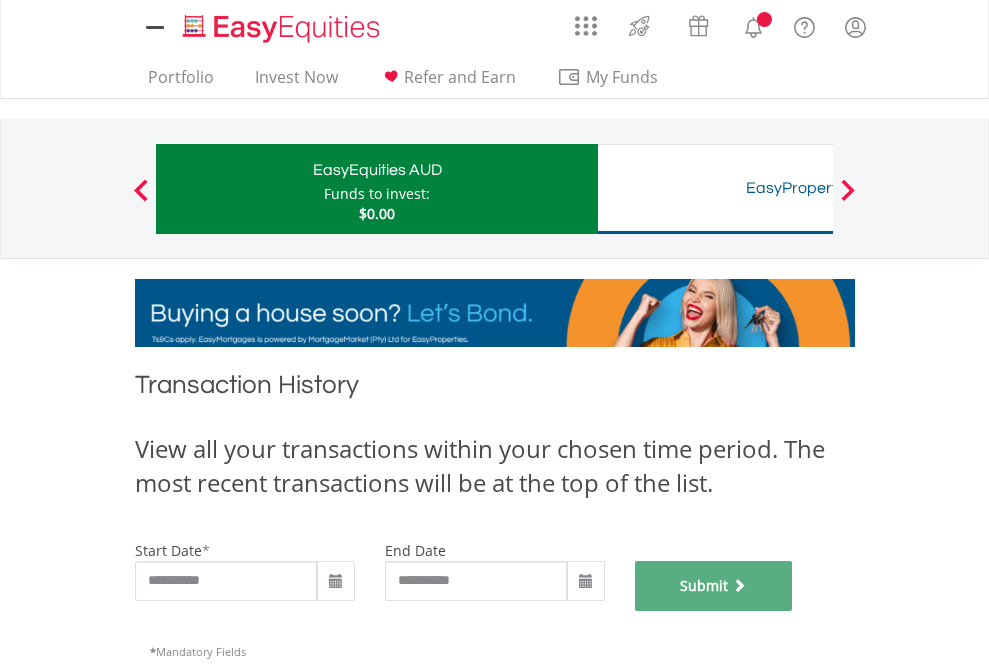 scroll, scrollTop: 811, scrollLeft: 0, axis: vertical 